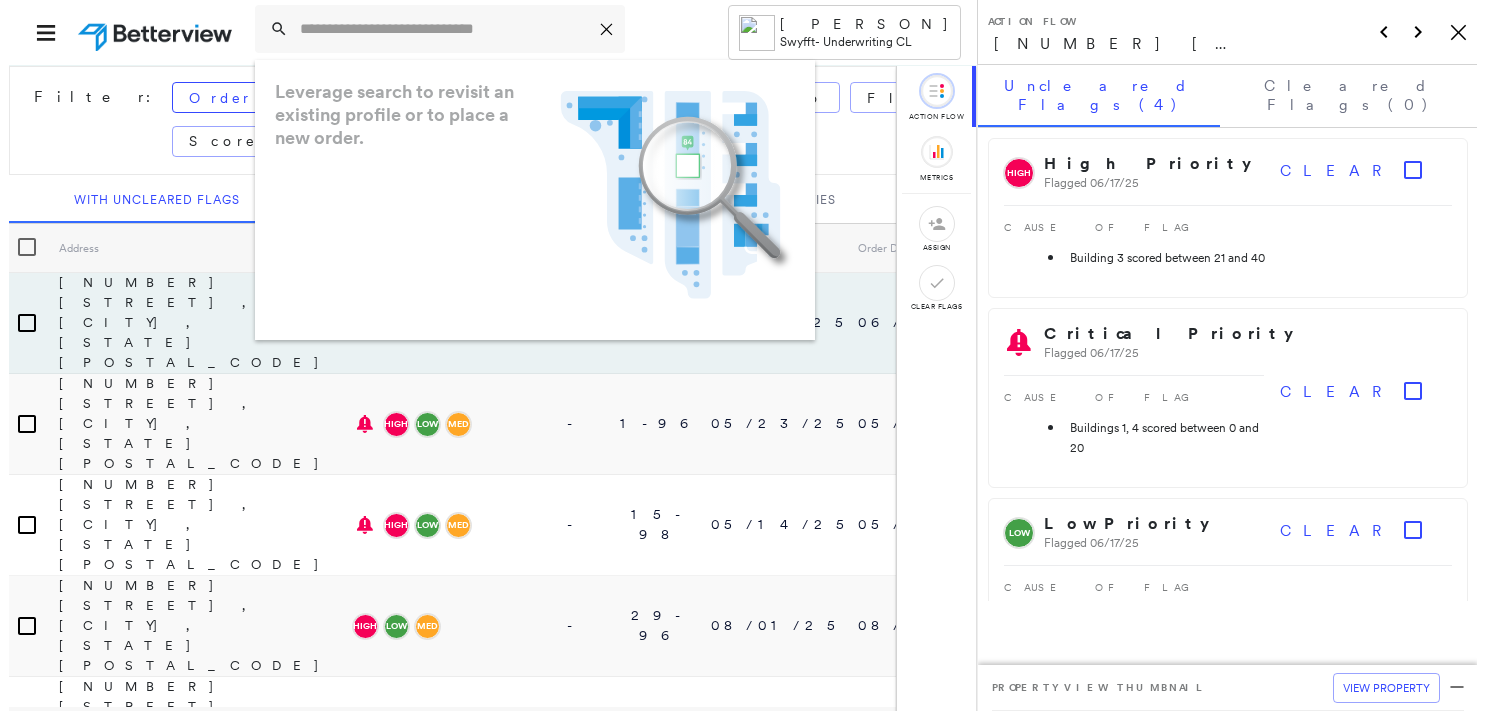 scroll, scrollTop: 0, scrollLeft: 0, axis: both 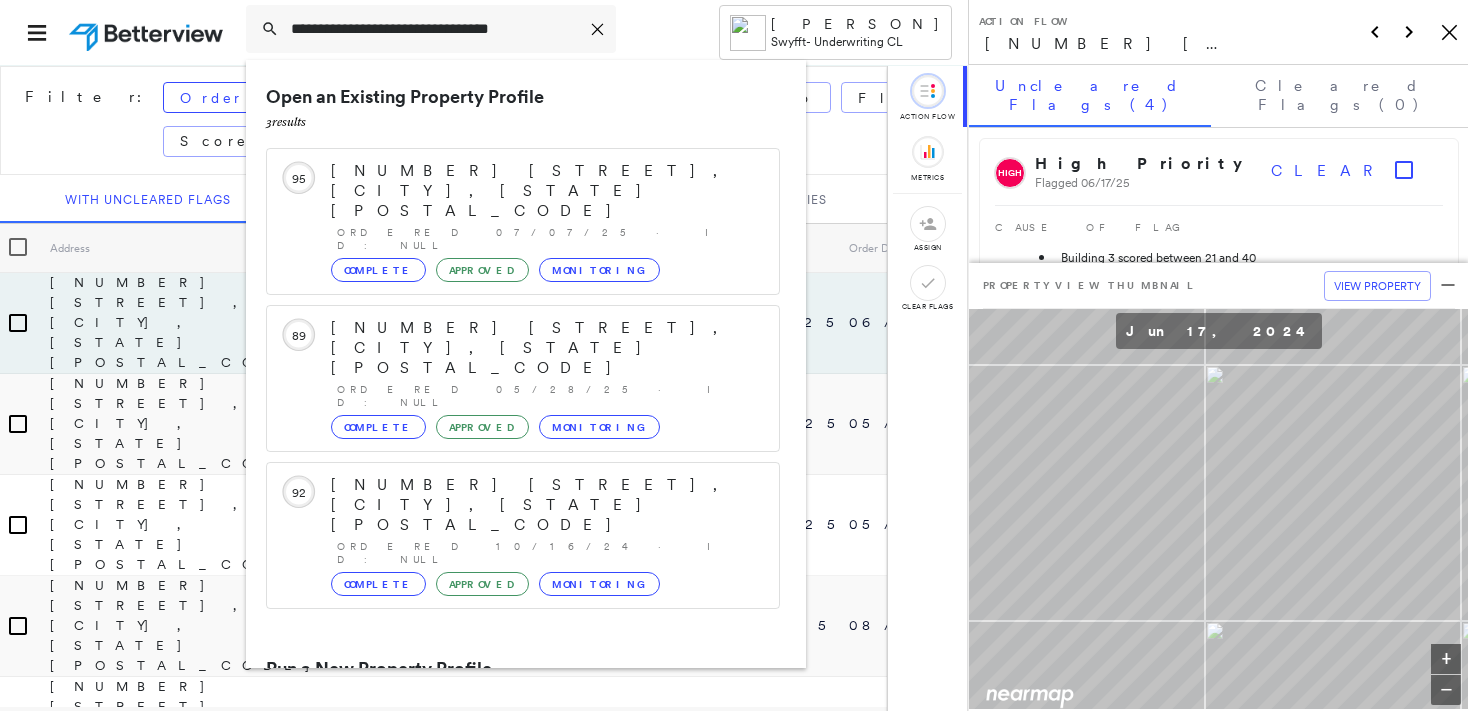 type on "**********" 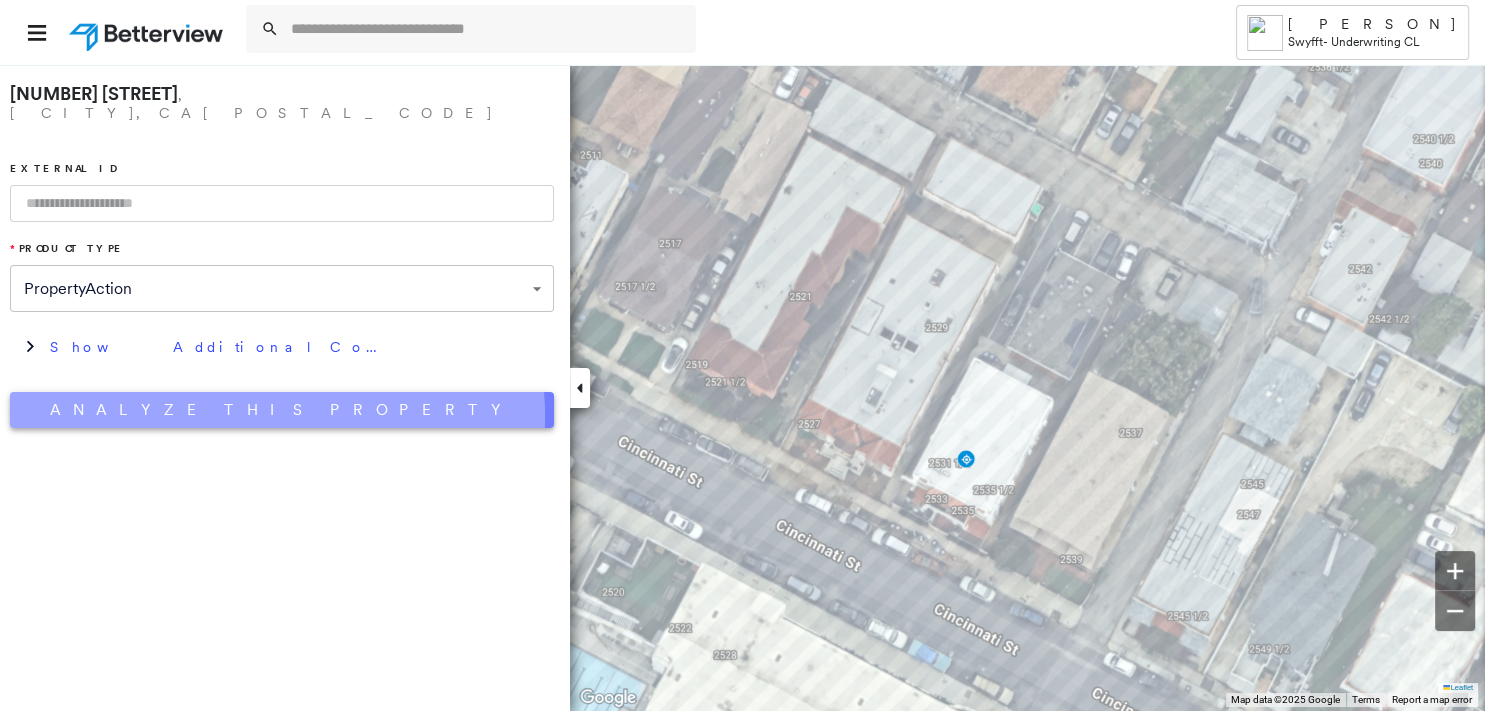 click on "Analyze This Property" at bounding box center [282, 410] 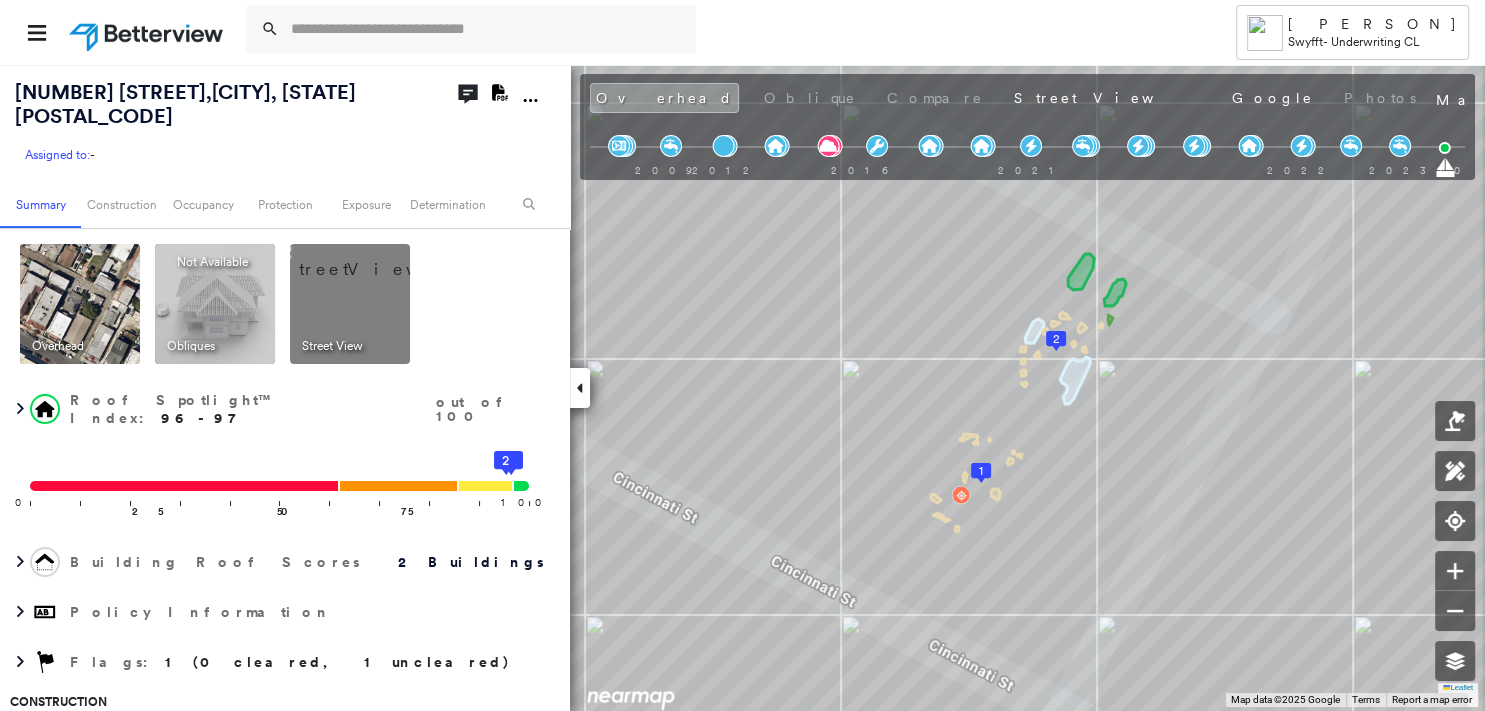 click 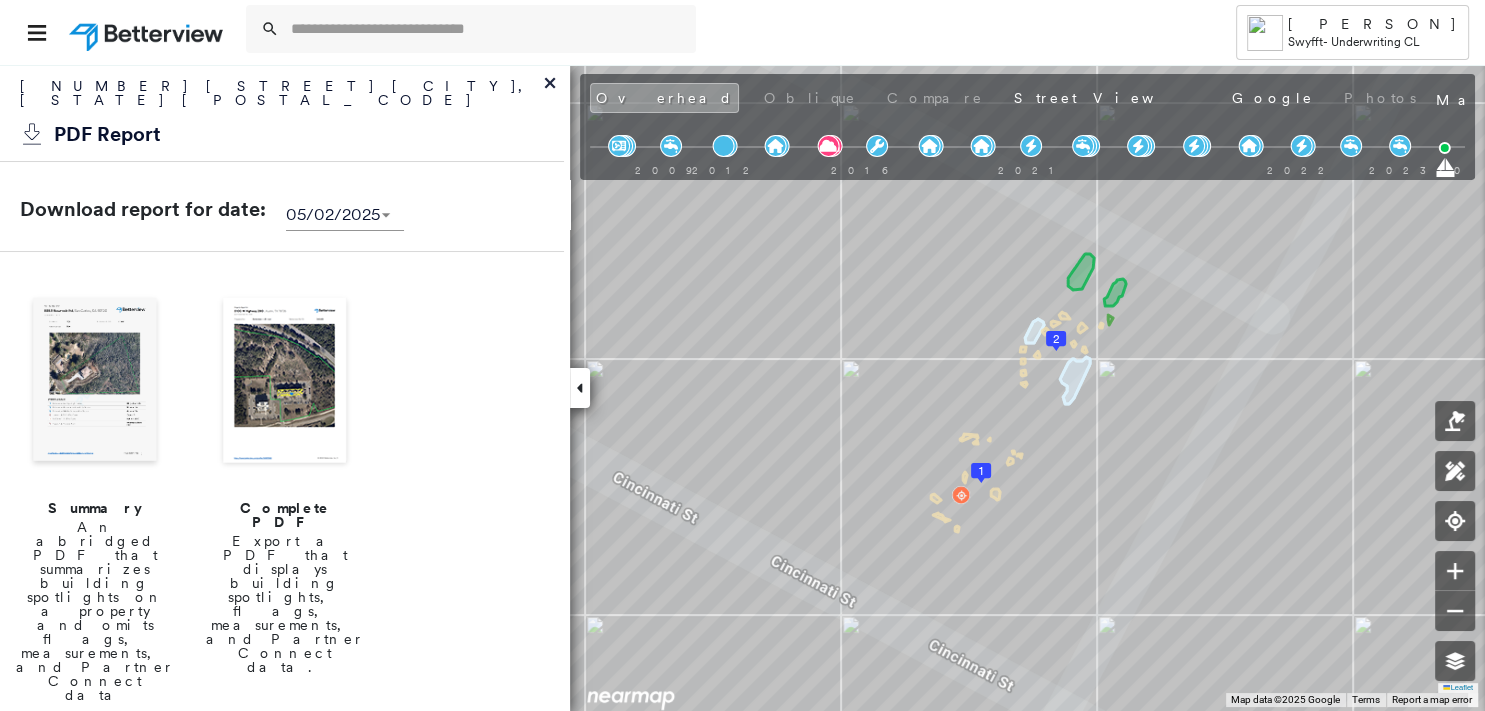 click at bounding box center [95, 382] 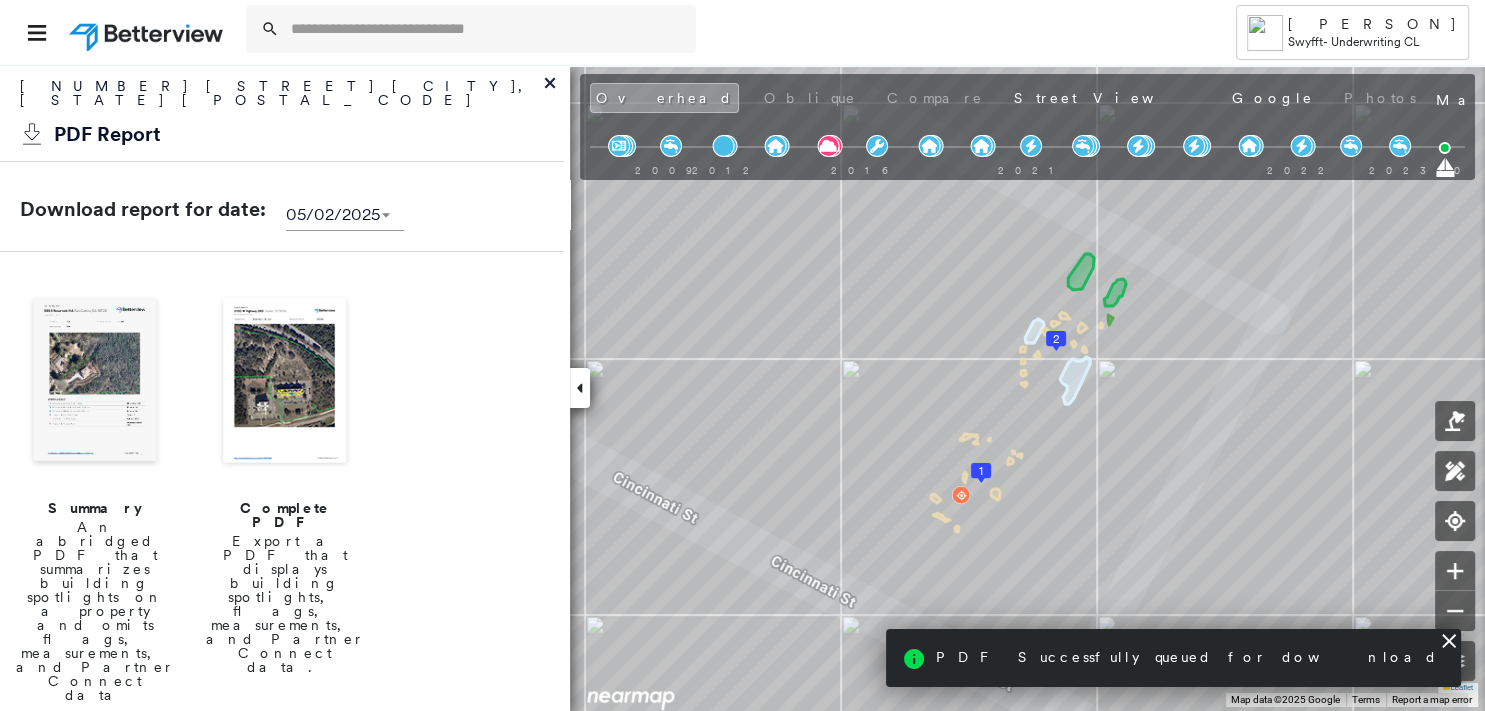 click at bounding box center [95, 382] 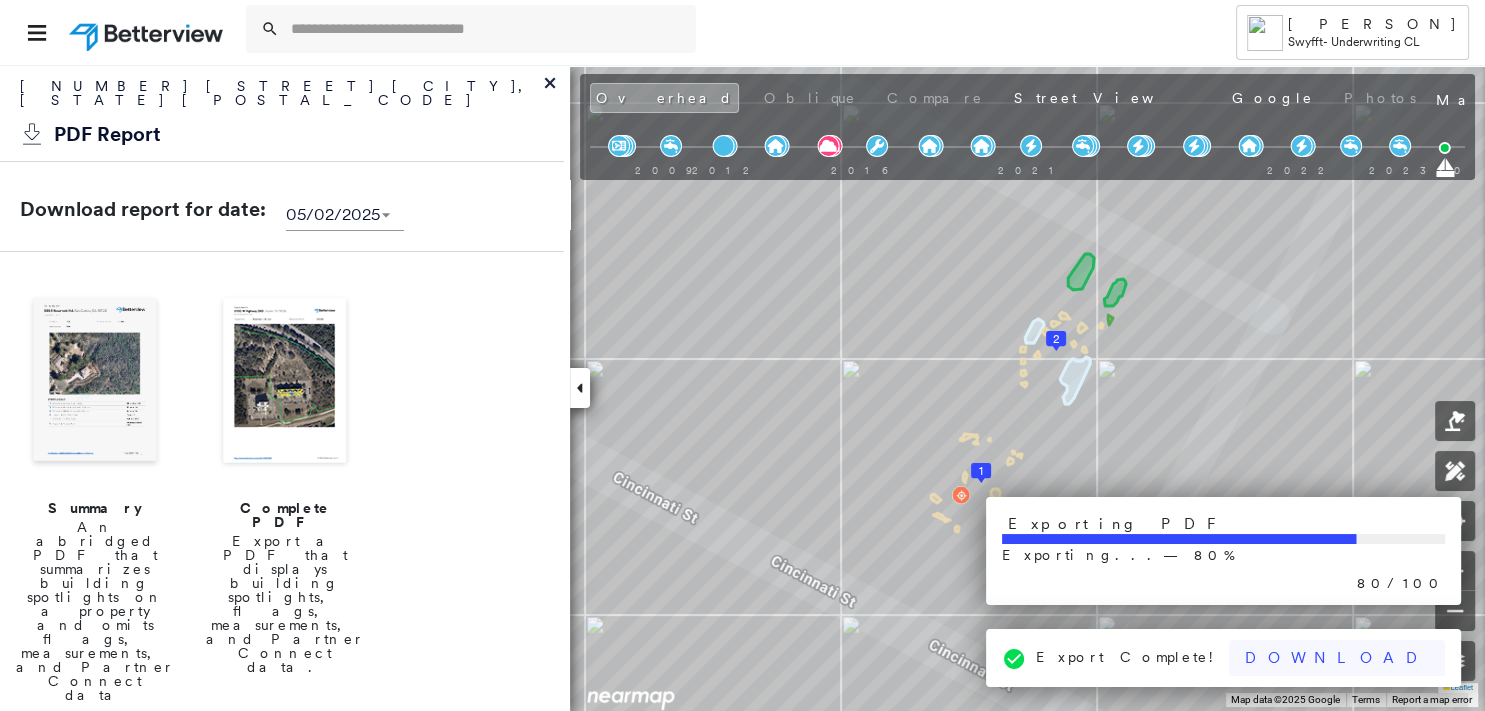 click on "Download" at bounding box center (1337, 658) 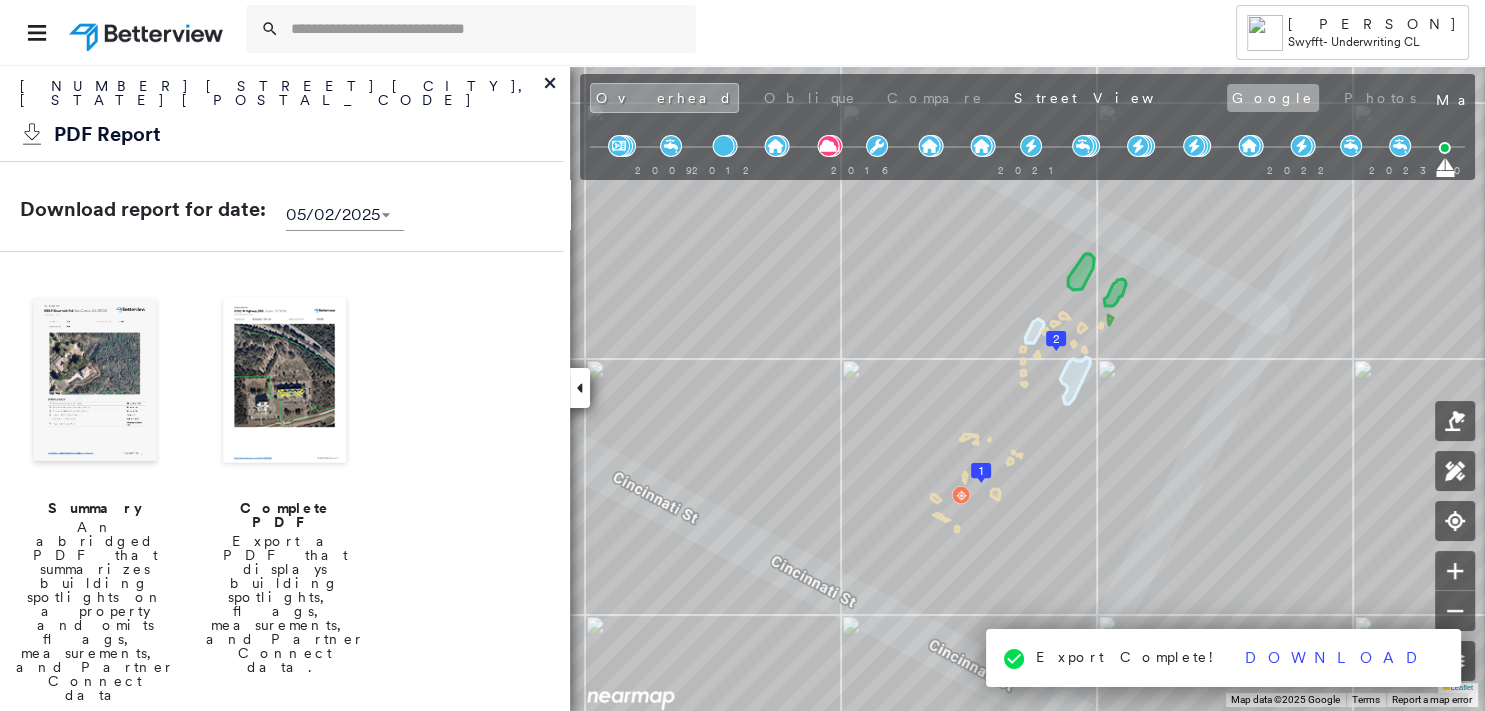 click on "Google" at bounding box center [1273, 98] 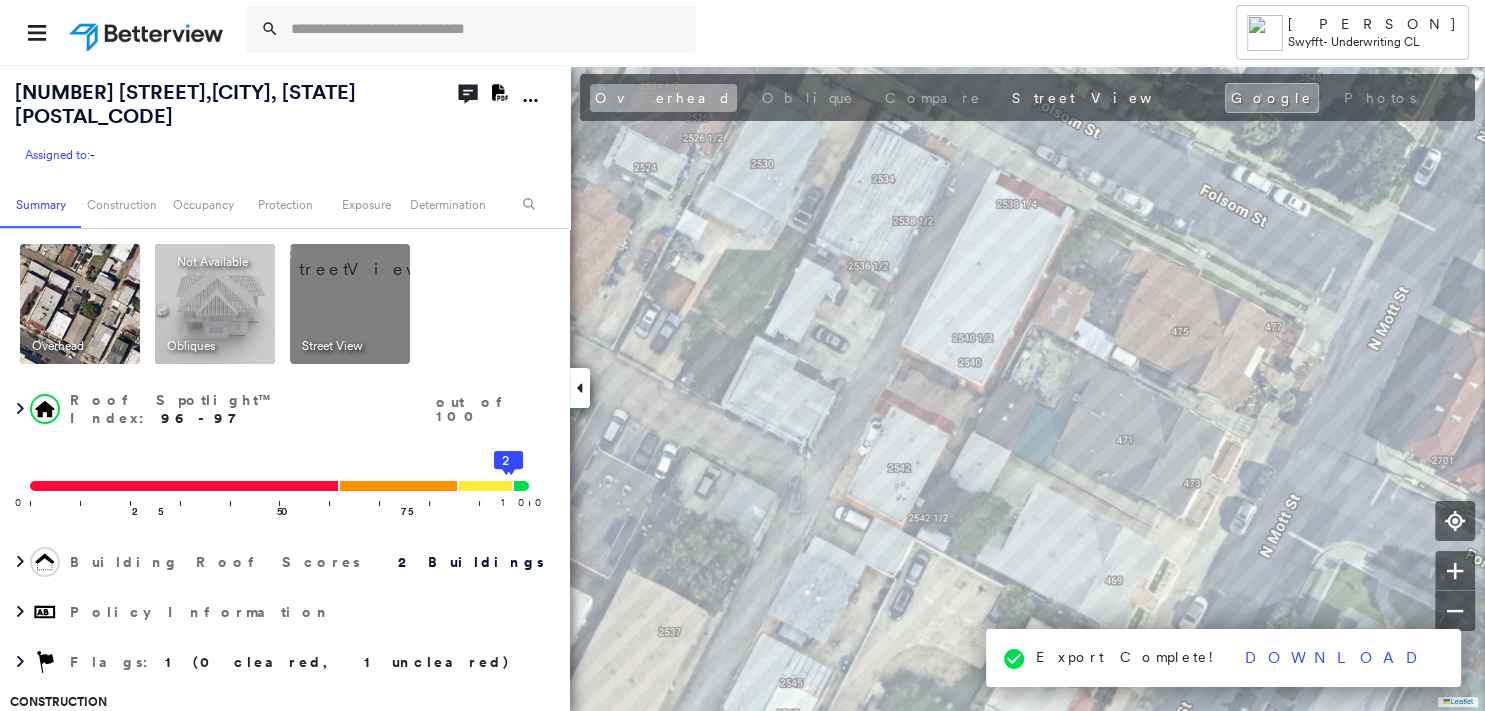 click on "Overhead" at bounding box center (663, 98) 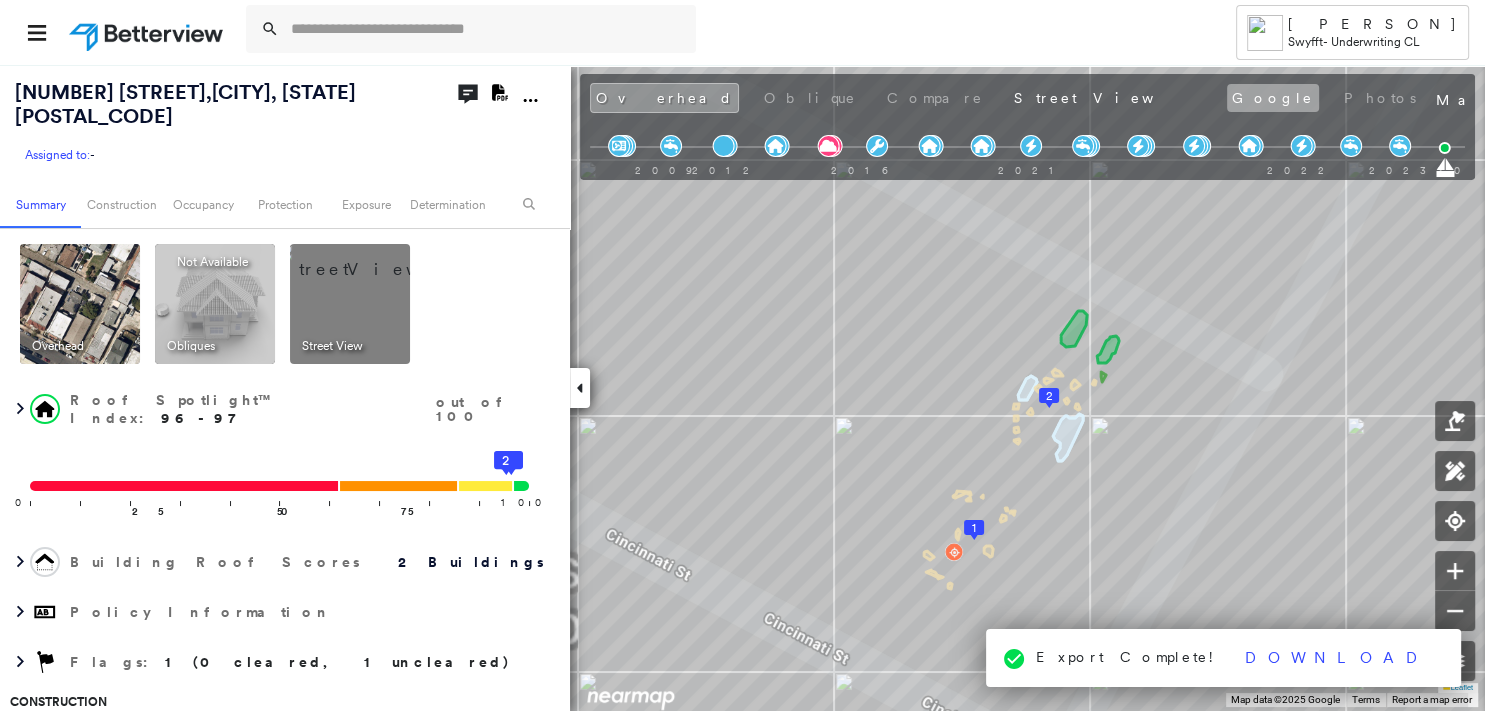 click on "Google" at bounding box center [1273, 98] 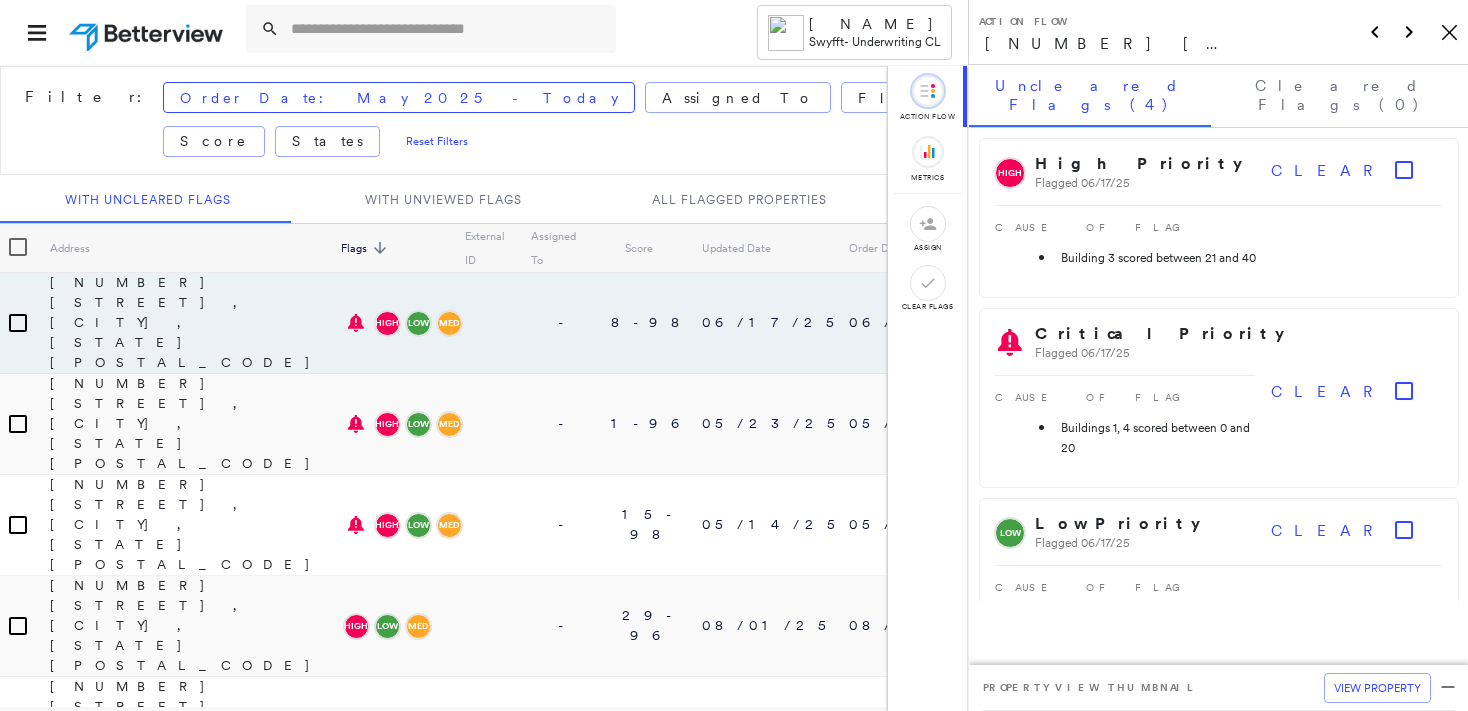 click at bounding box center (447, 29) 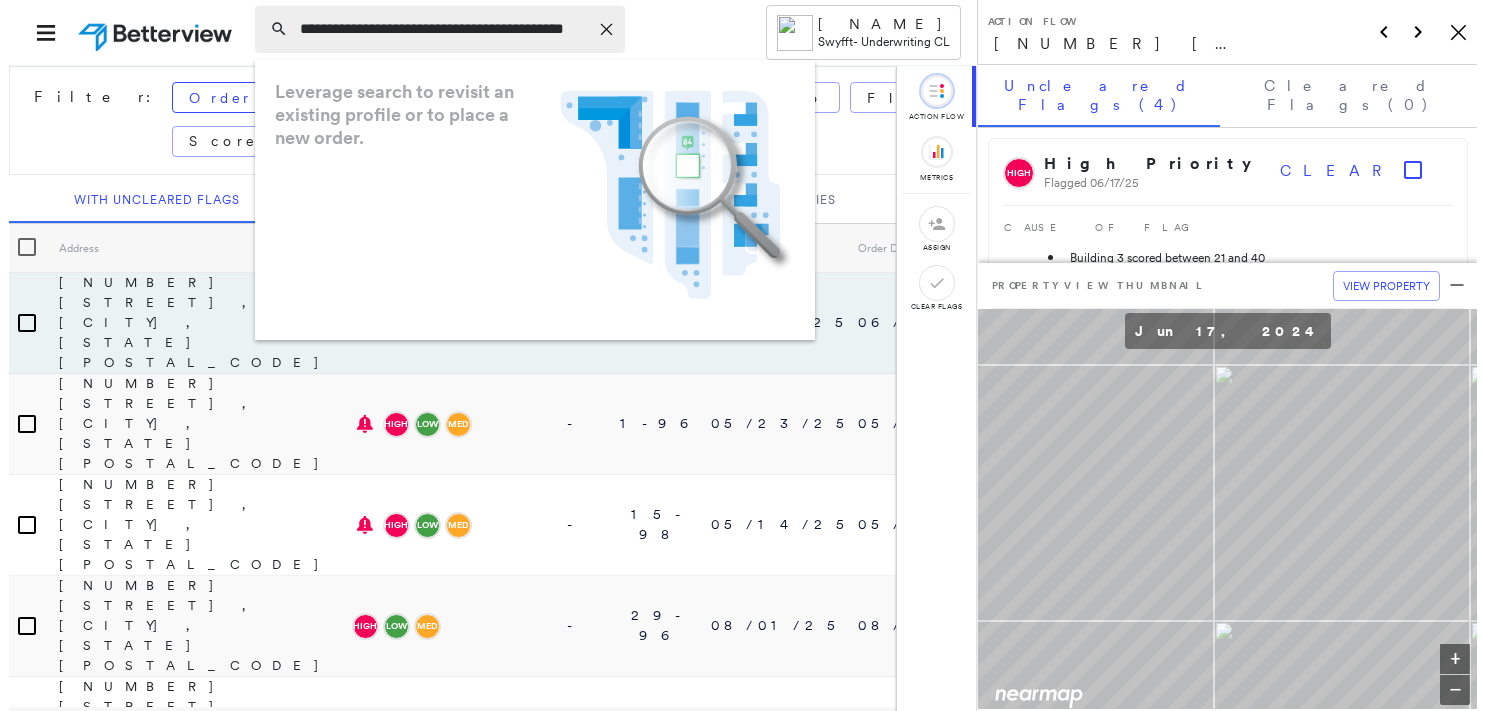 scroll, scrollTop: 0, scrollLeft: 20, axis: horizontal 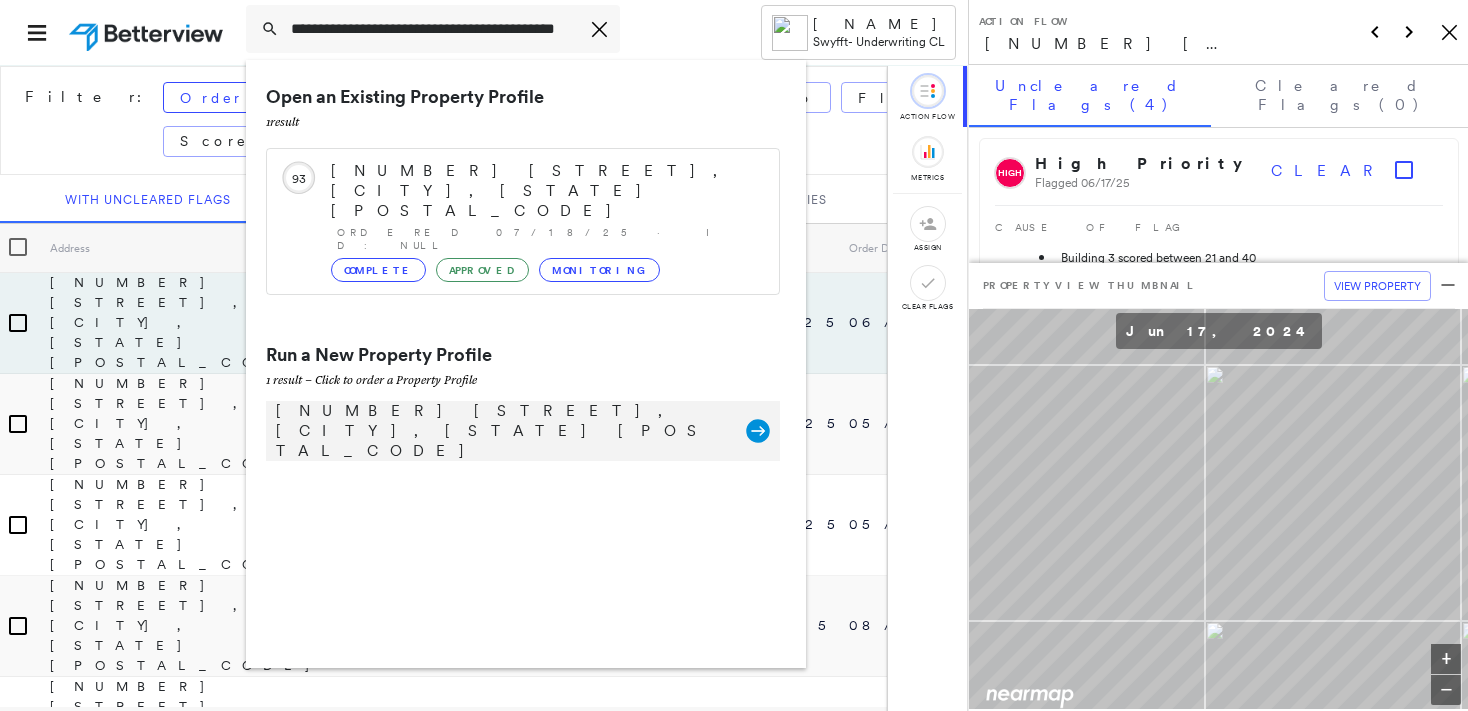 type on "**********" 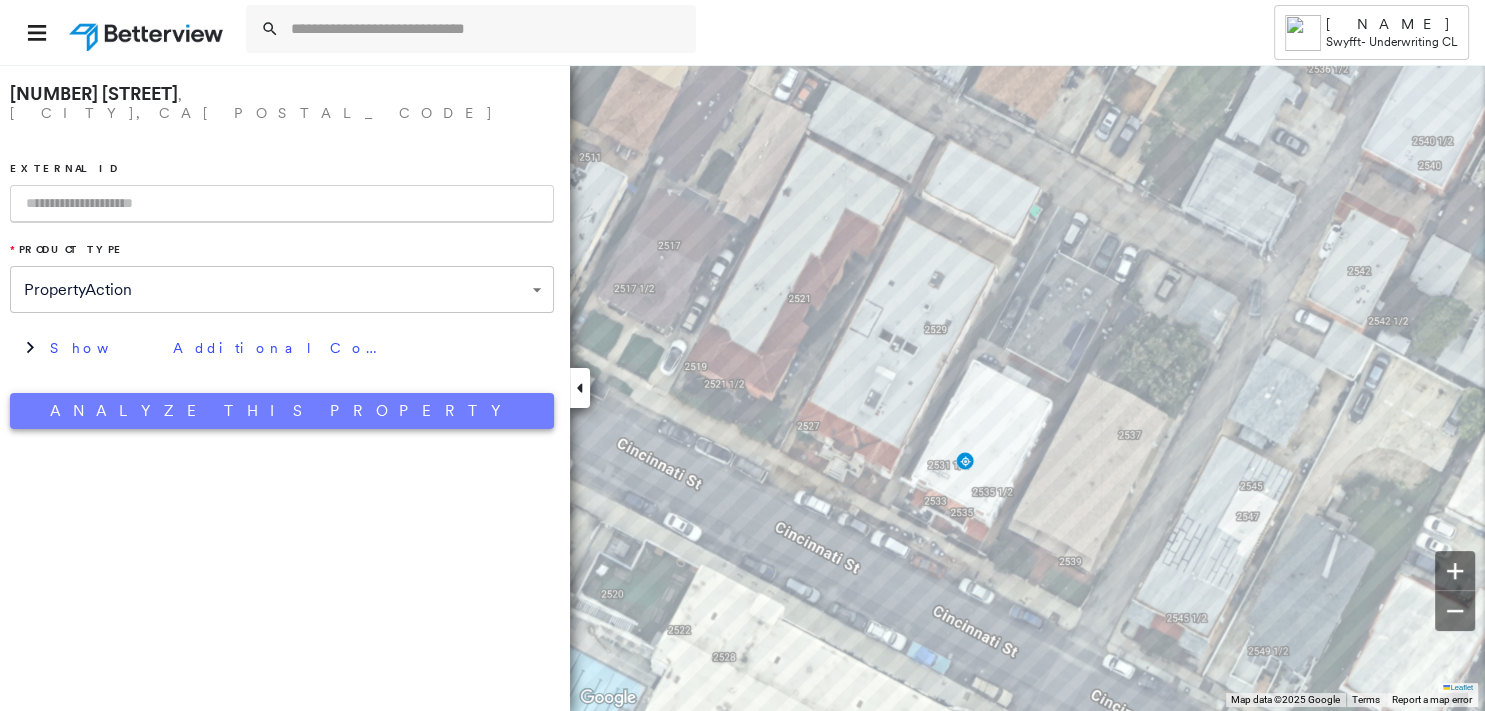 click on "Analyze This Property" at bounding box center [282, 411] 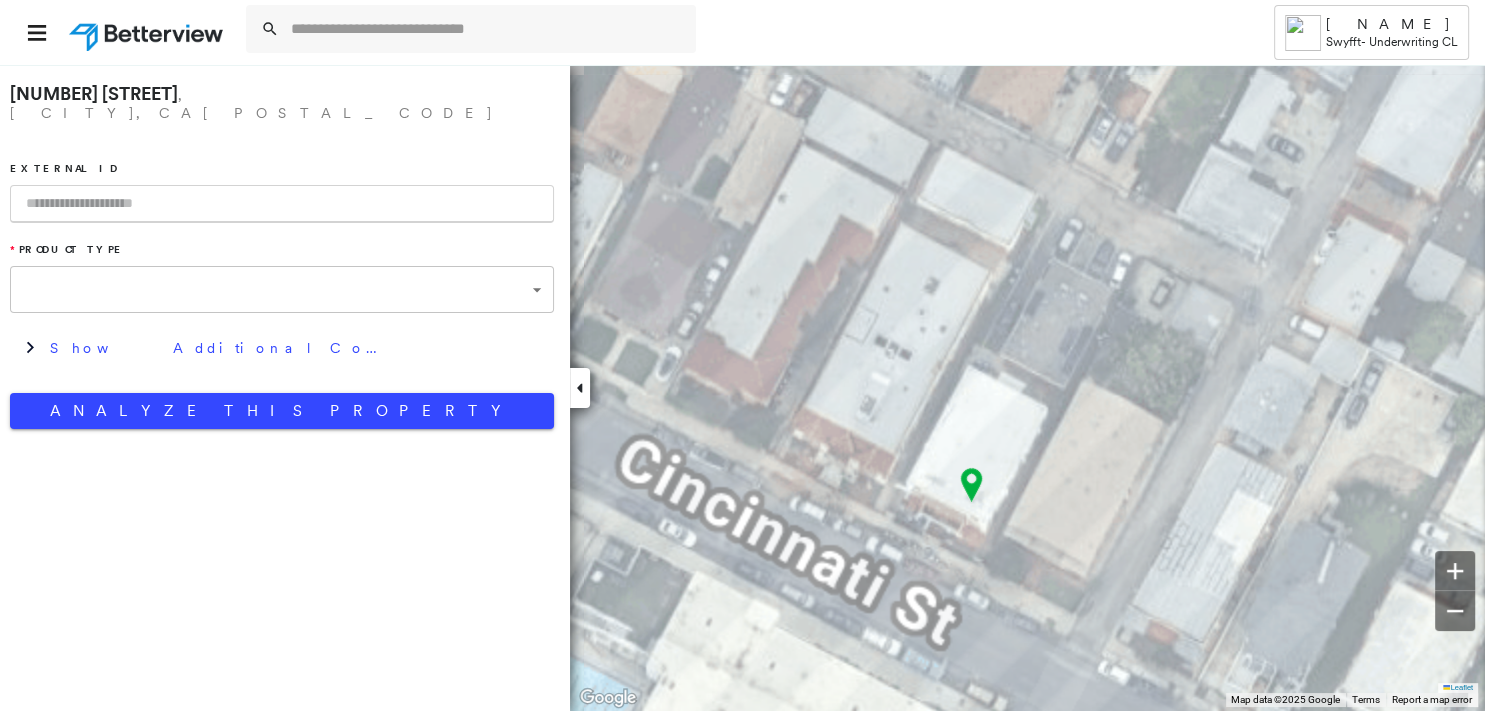type on "**********" 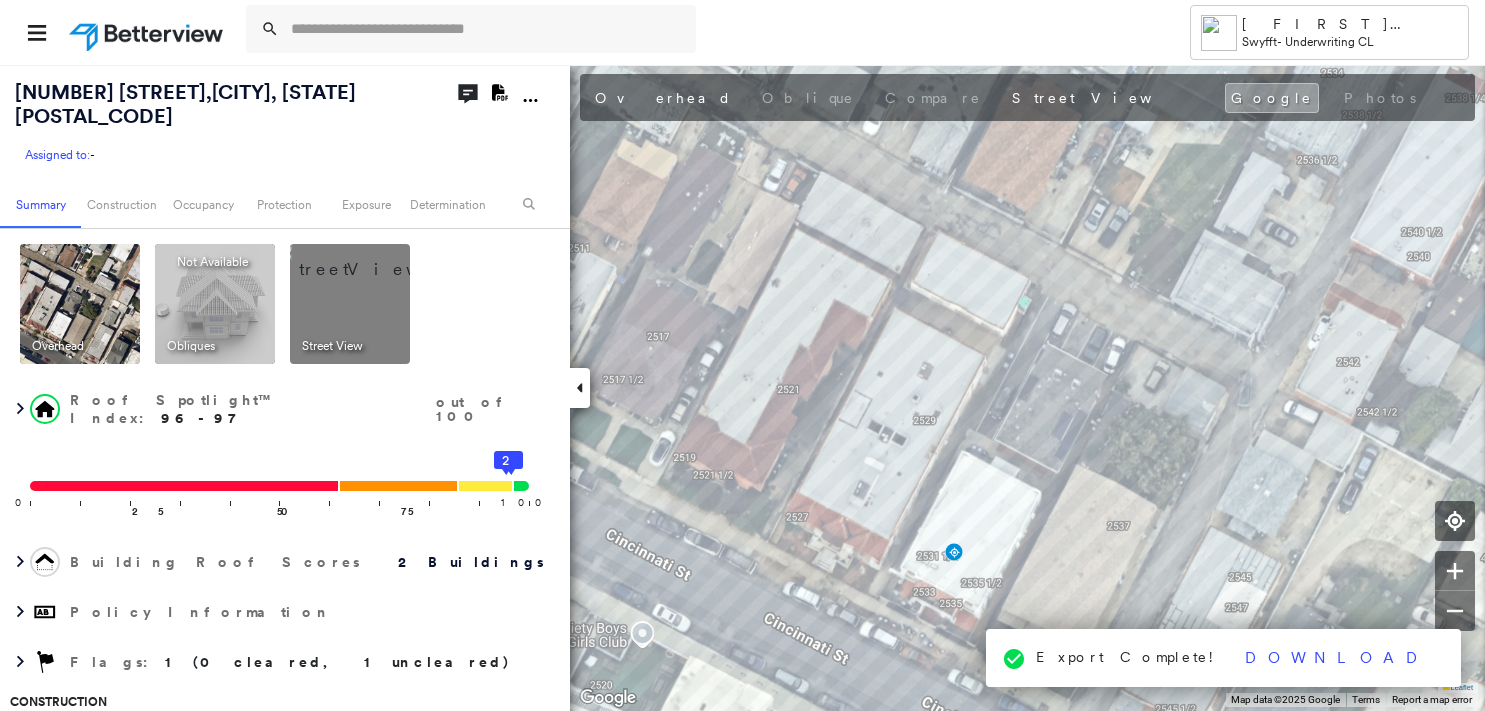 scroll, scrollTop: 0, scrollLeft: 0, axis: both 